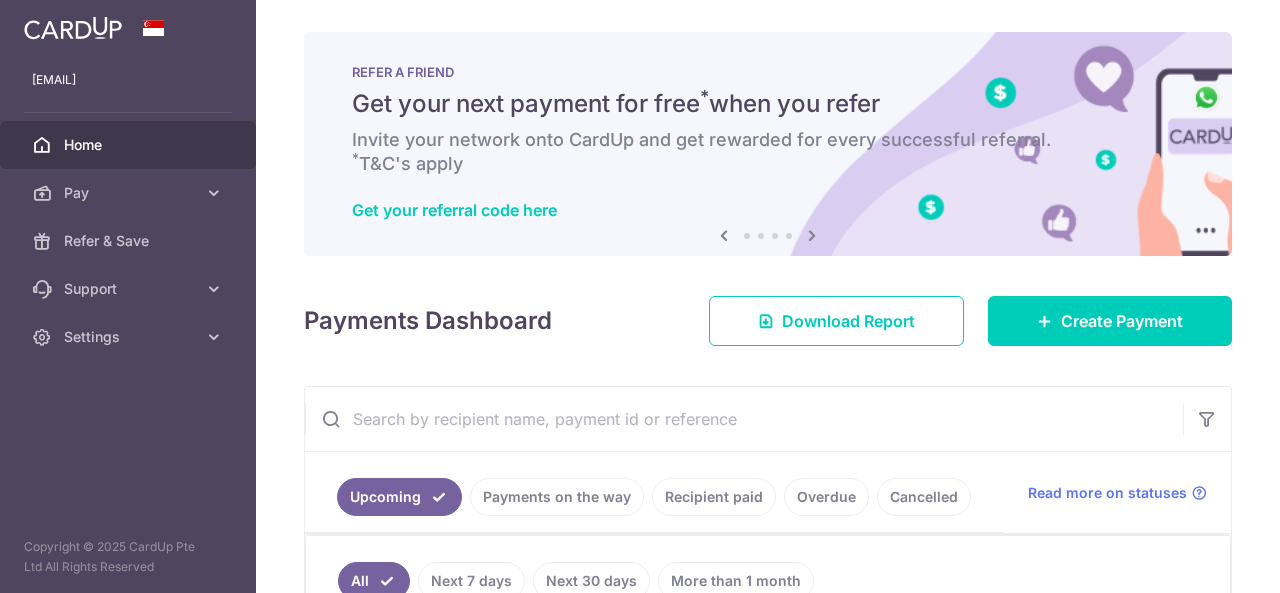 scroll, scrollTop: 0, scrollLeft: 0, axis: both 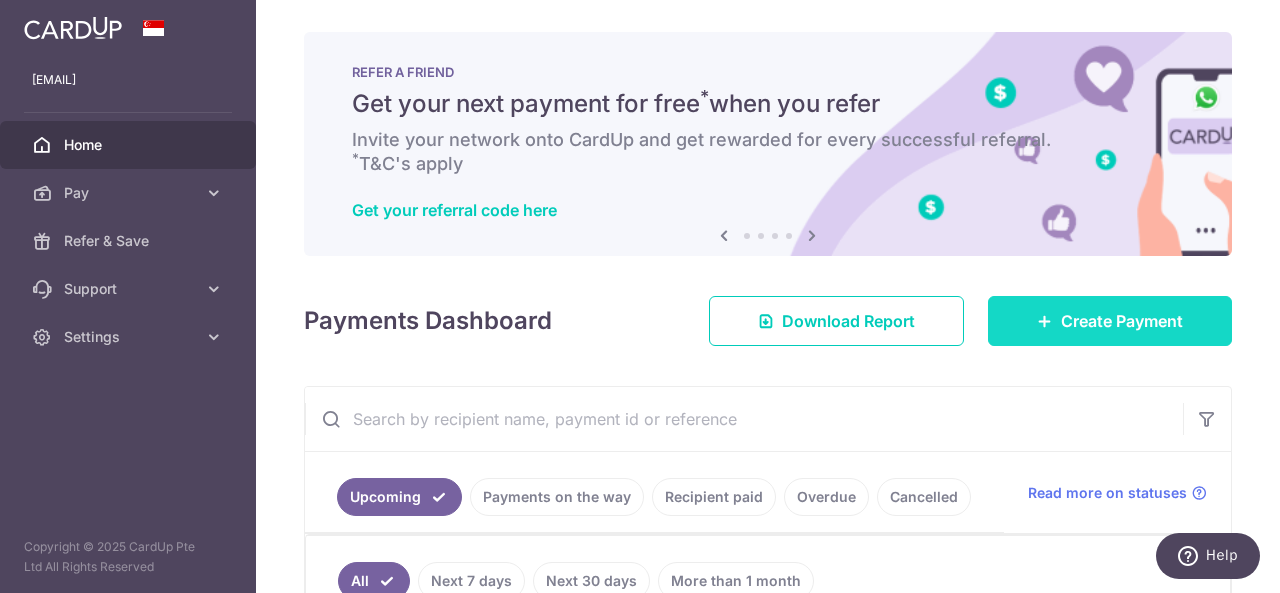 click on "Create Payment" at bounding box center (1122, 321) 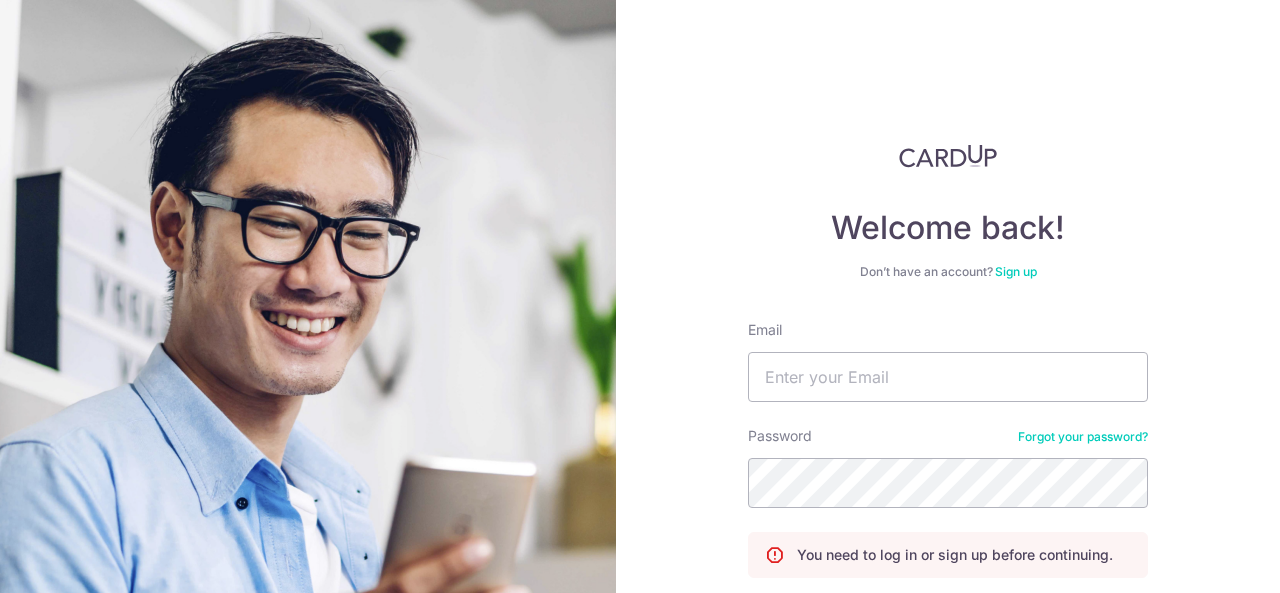 scroll, scrollTop: 0, scrollLeft: 0, axis: both 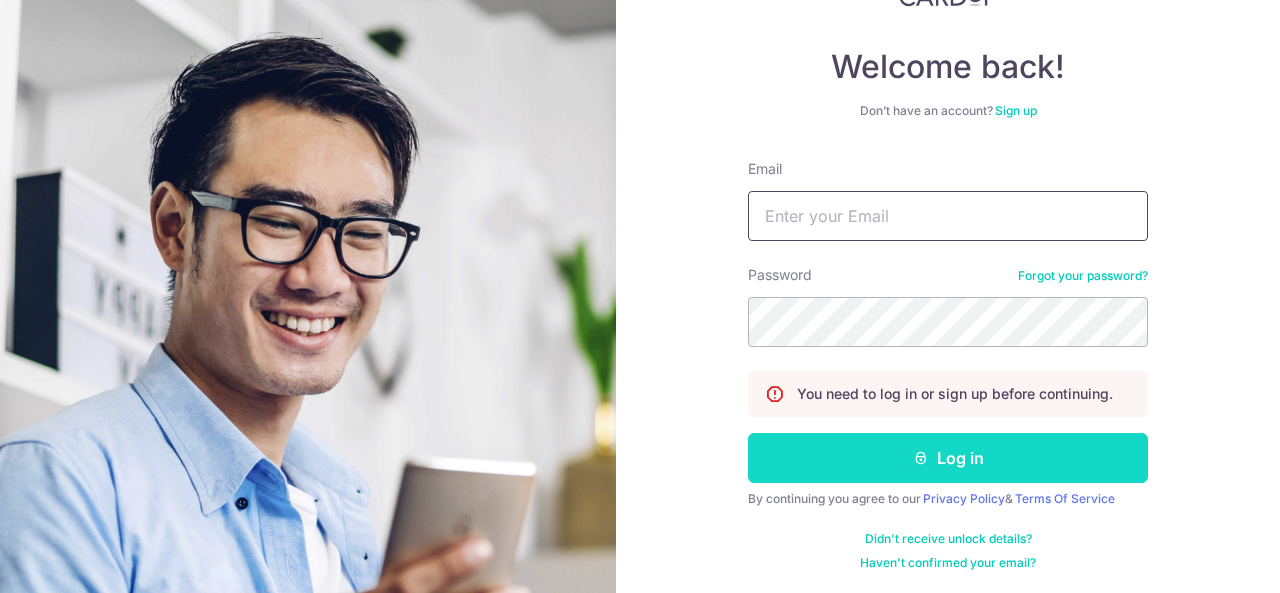 type on "phantoanthang@gmail.com" 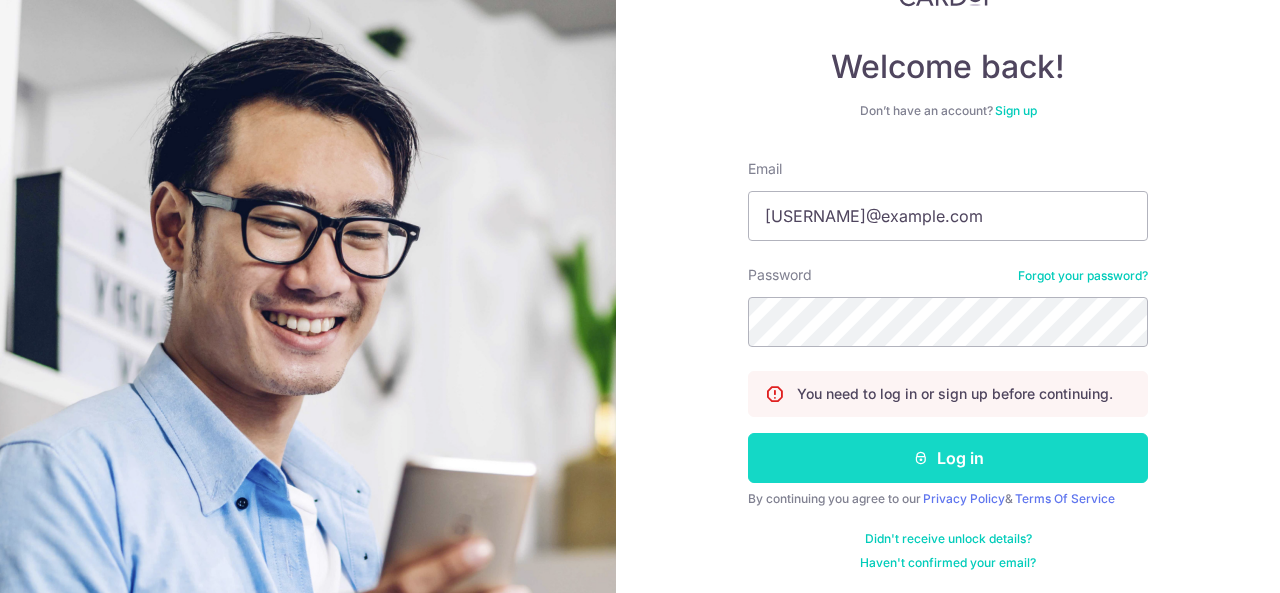 click on "Log in" at bounding box center [948, 458] 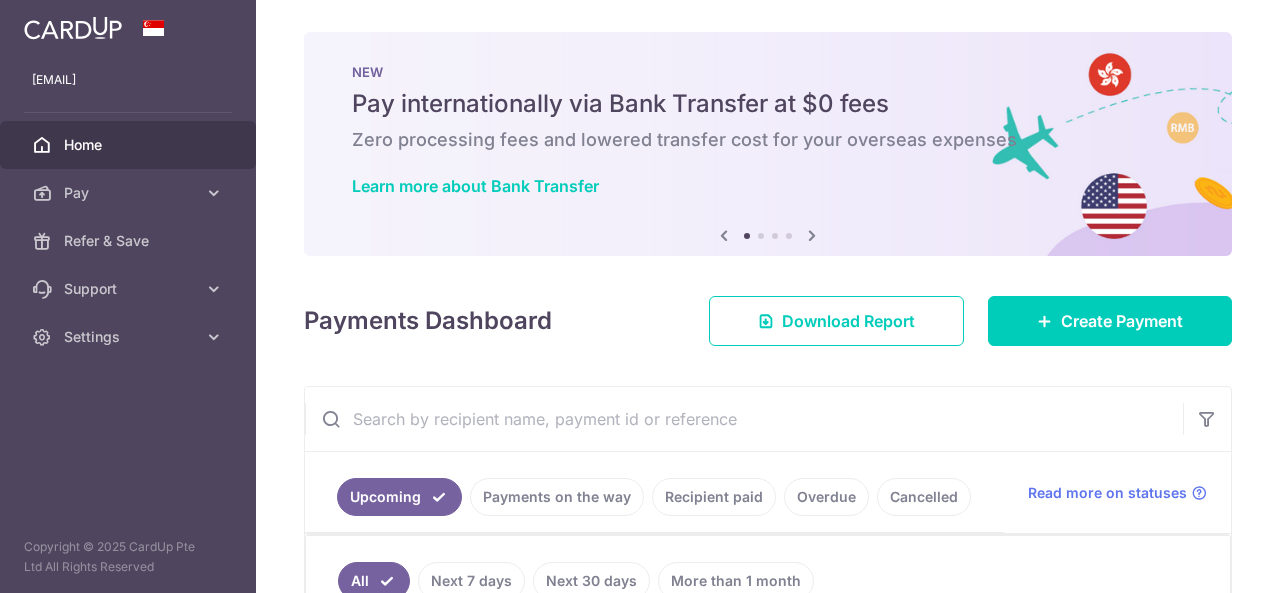 scroll, scrollTop: 0, scrollLeft: 0, axis: both 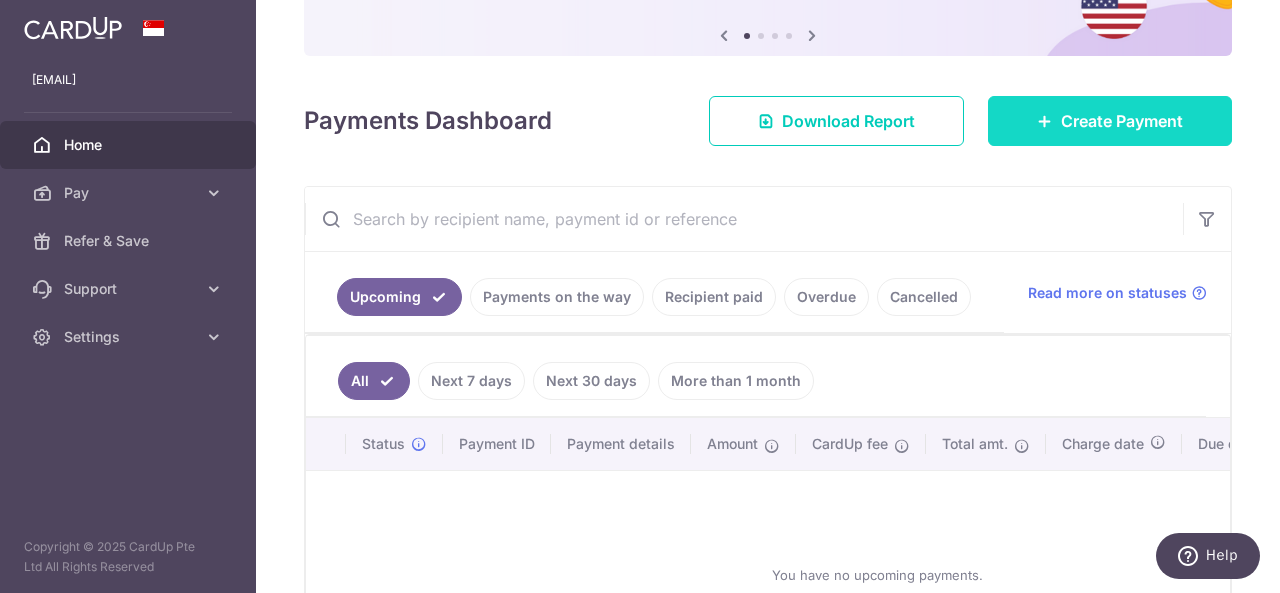 click on "Create Payment" at bounding box center (1122, 121) 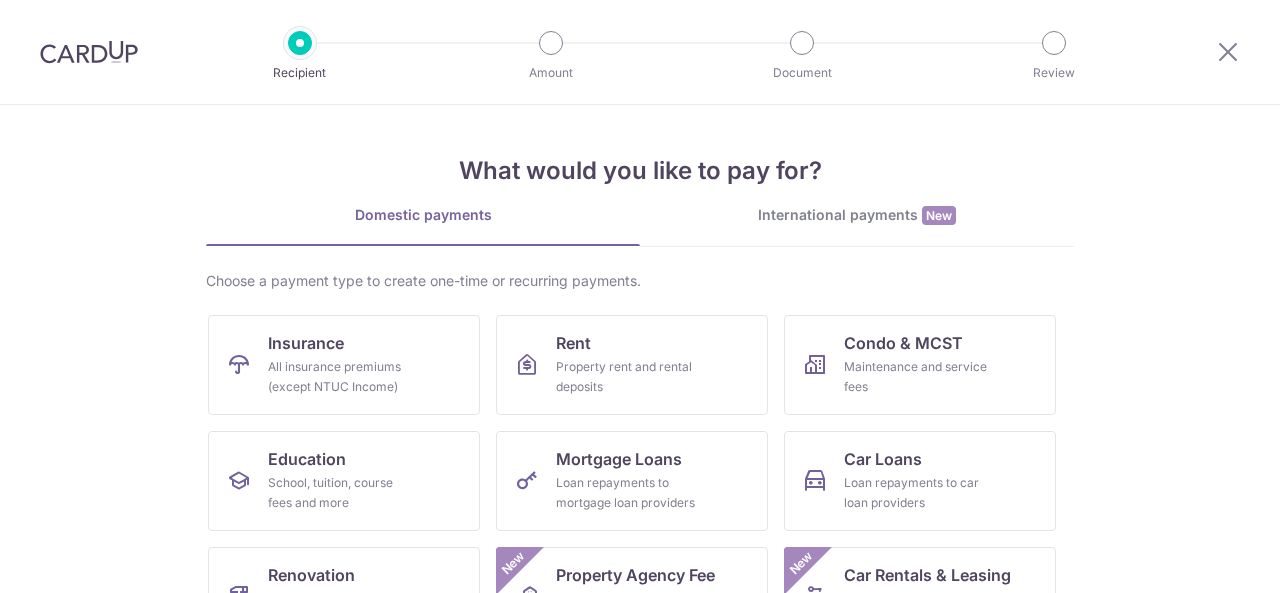 scroll, scrollTop: 0, scrollLeft: 0, axis: both 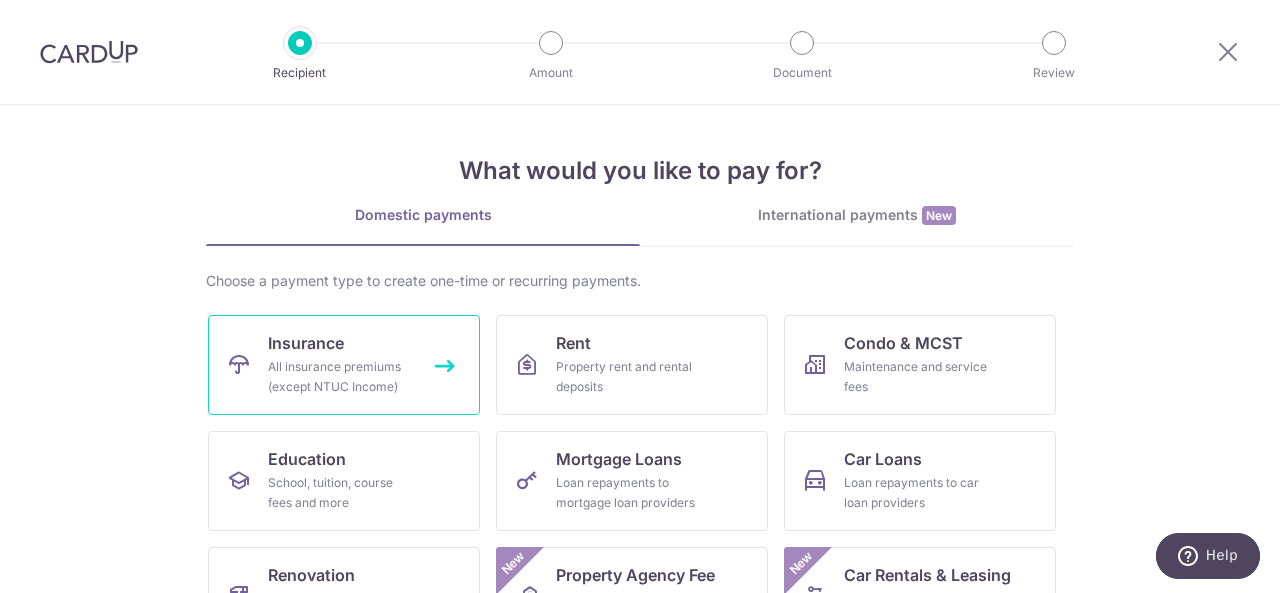 click on "All insurance premiums (except NTUC Income)" at bounding box center (340, 377) 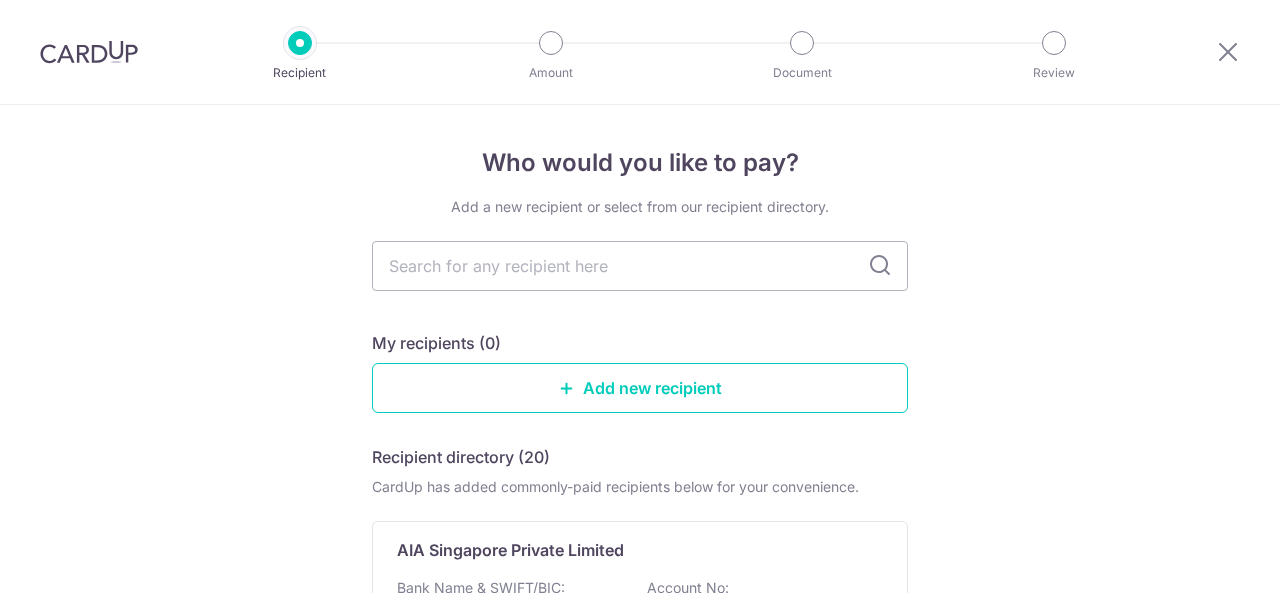 scroll, scrollTop: 0, scrollLeft: 0, axis: both 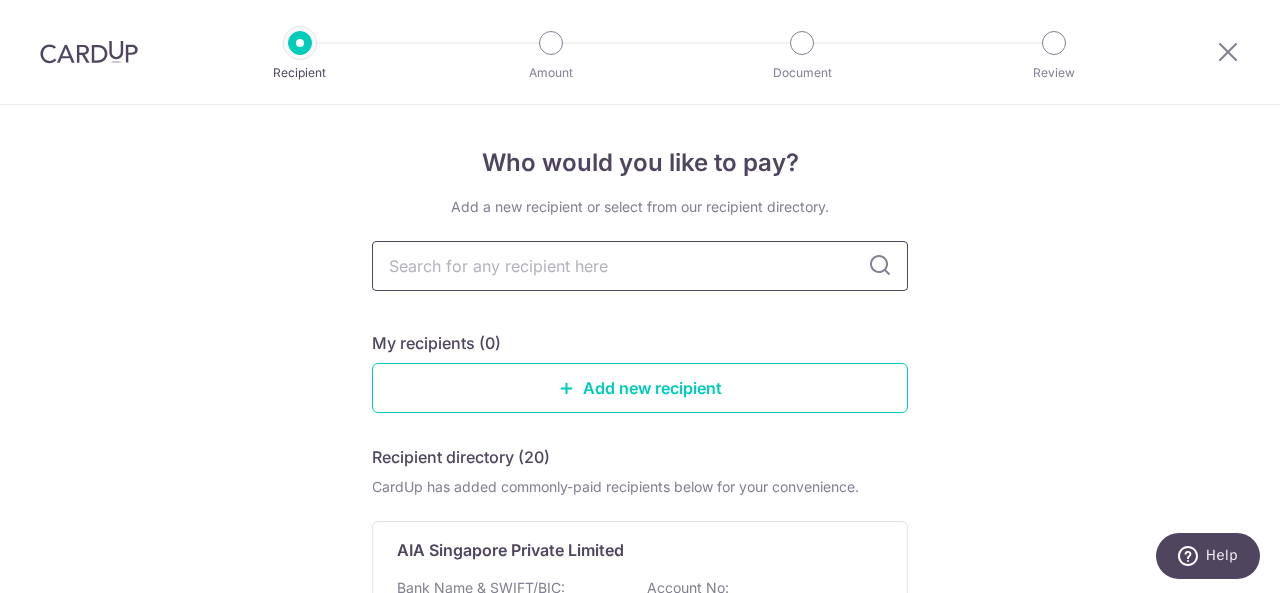 click at bounding box center [640, 266] 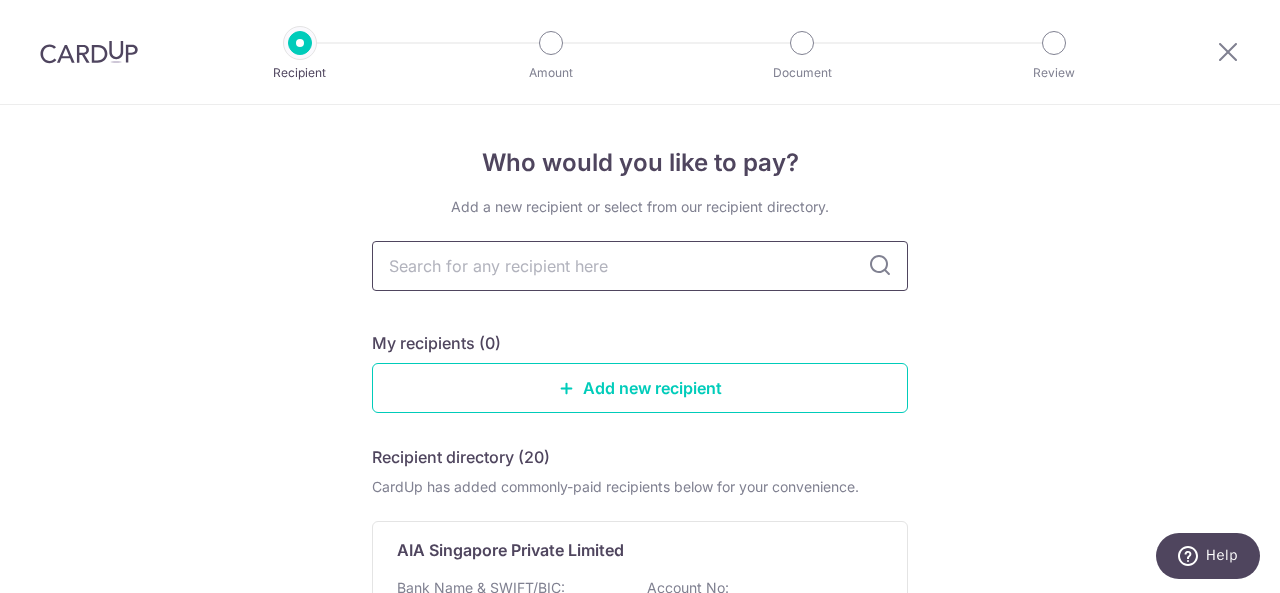 type on "Manulife" 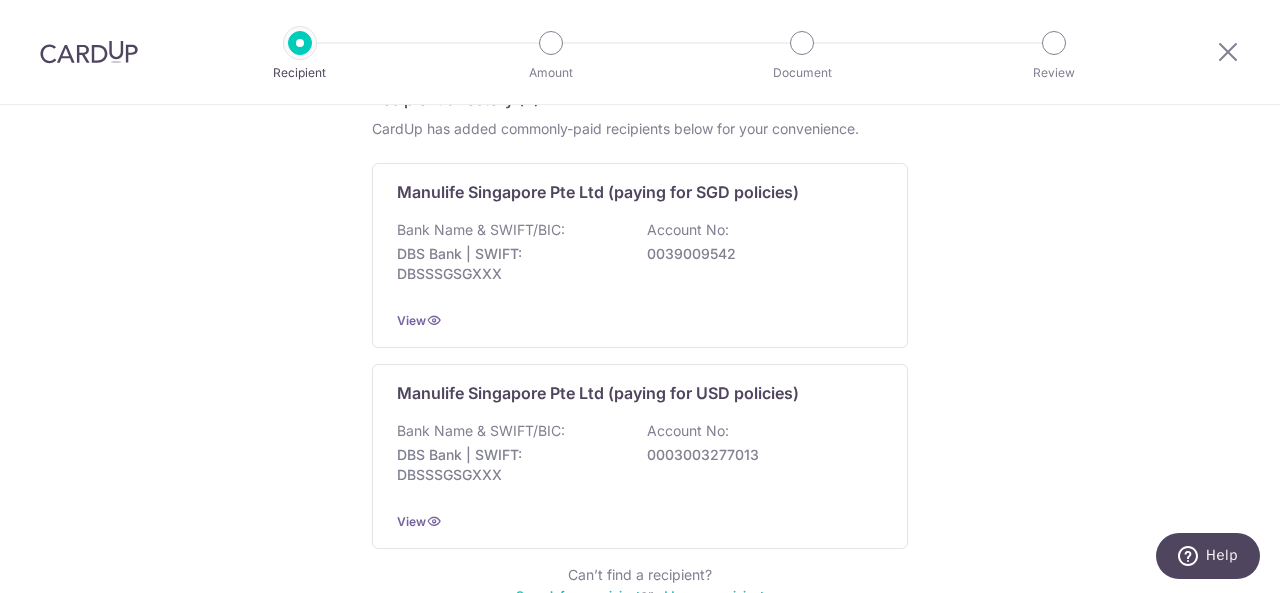 scroll, scrollTop: 284, scrollLeft: 0, axis: vertical 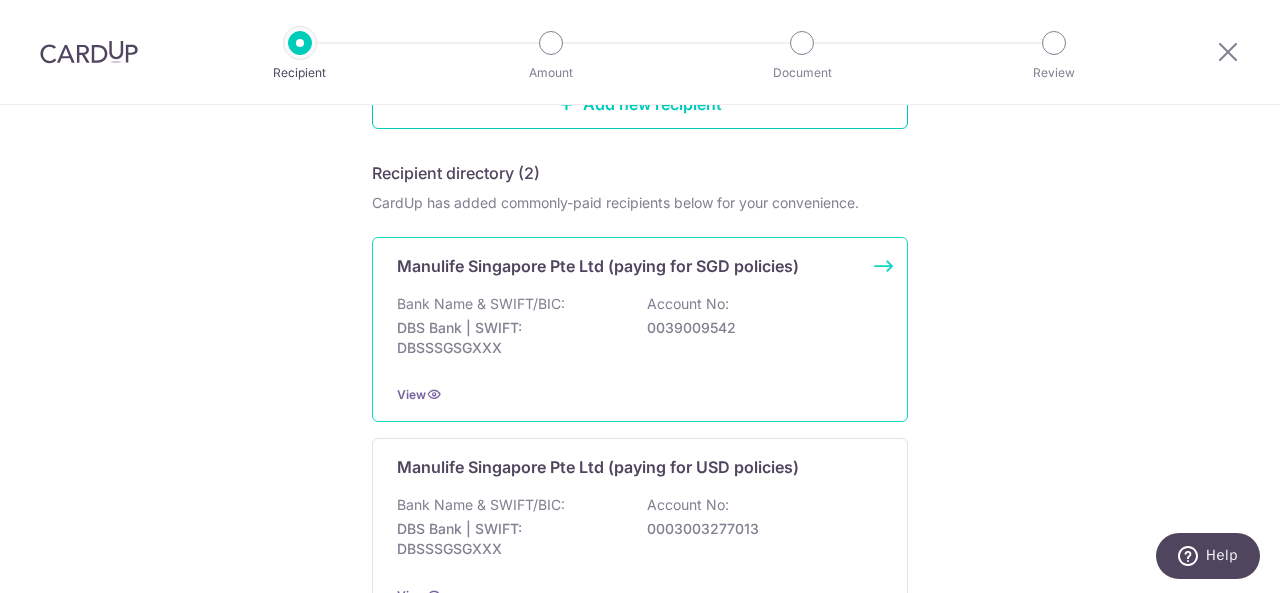 click on "Manulife Singapore Pte Ltd (paying for SGD policies)
Bank Name & SWIFT/BIC:
DBS Bank | SWIFT: DBSSSGSGXXX
Account No:
[ACCOUNT_NUMBER]
View" at bounding box center (640, 329) 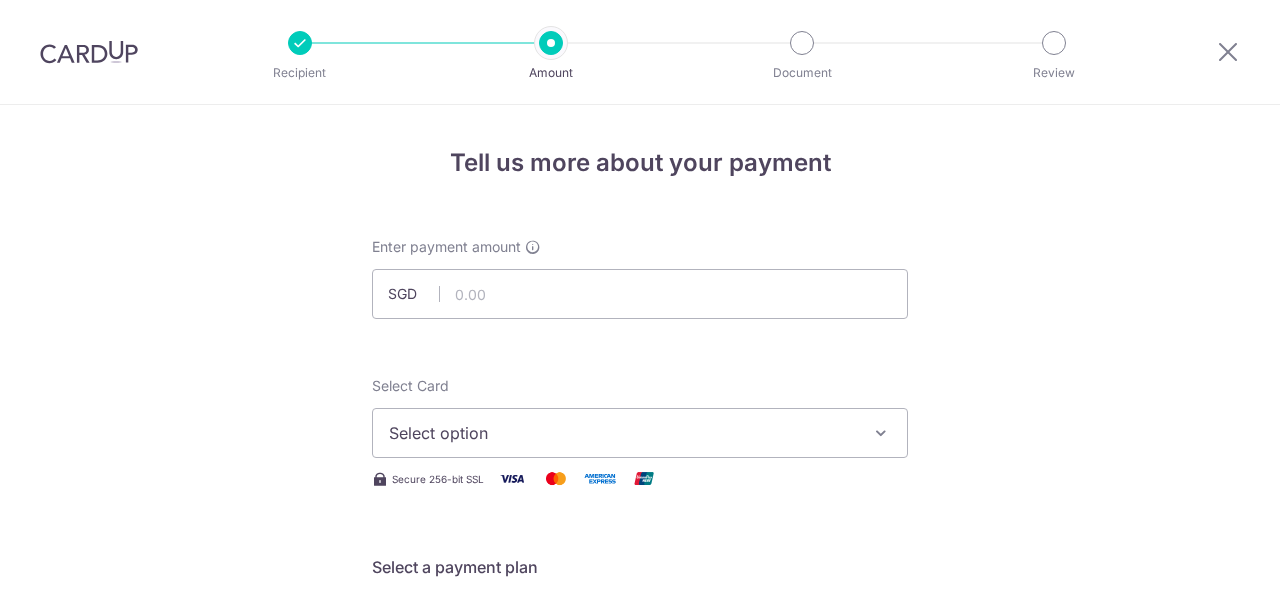 scroll, scrollTop: 0, scrollLeft: 0, axis: both 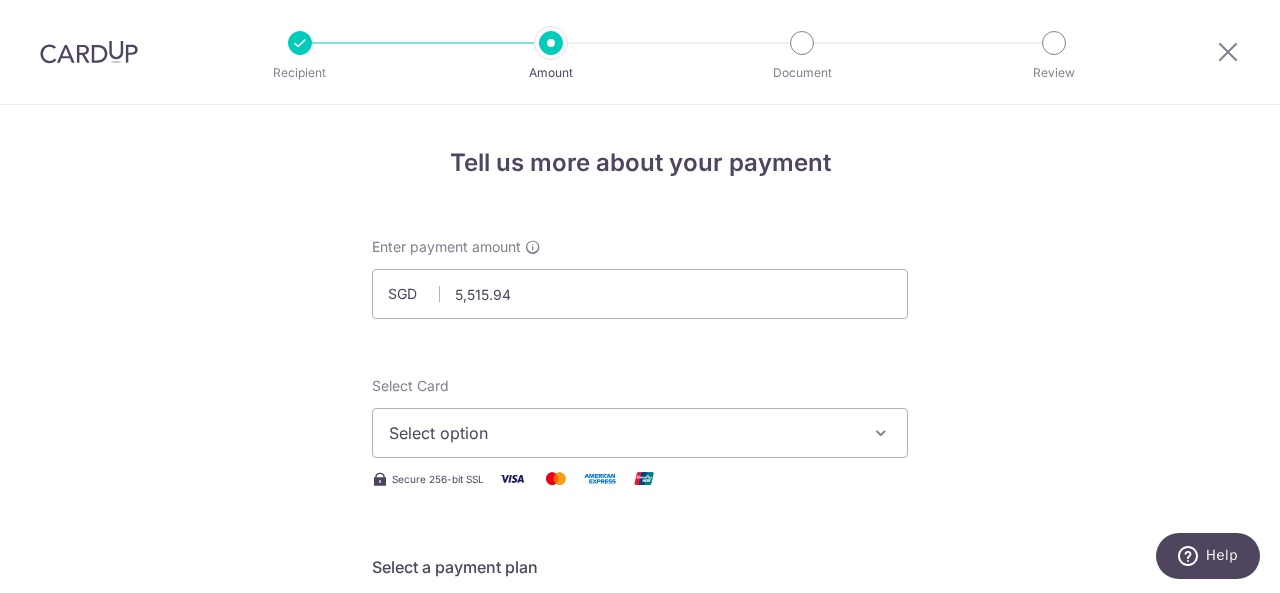 type on "5,515.94" 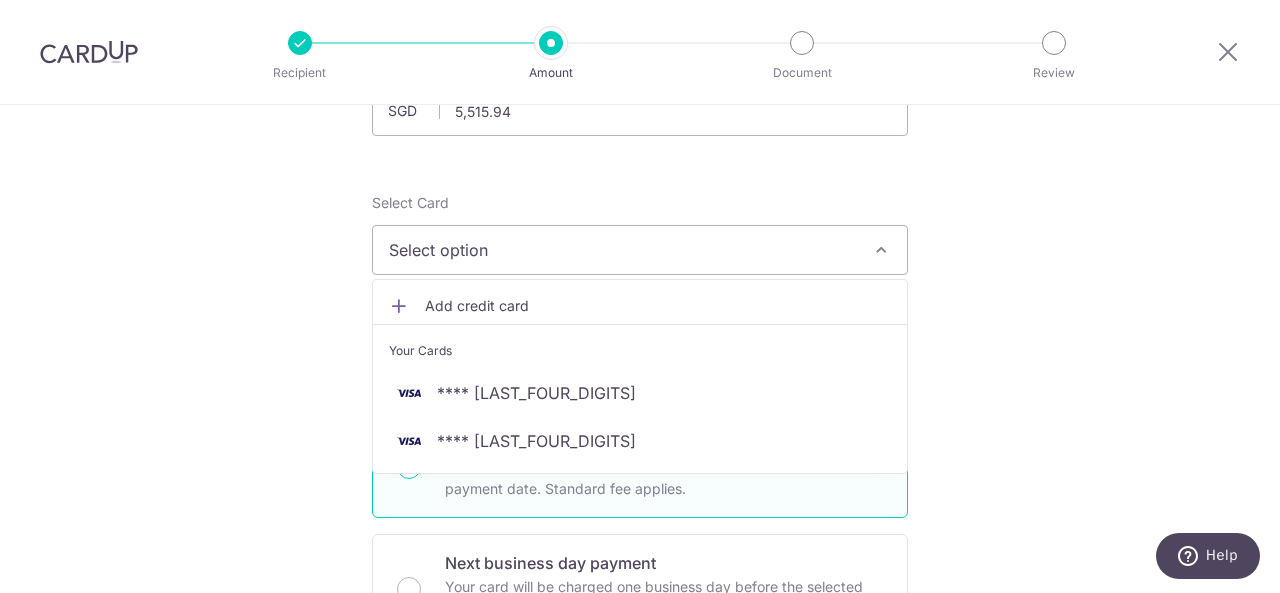 scroll, scrollTop: 200, scrollLeft: 0, axis: vertical 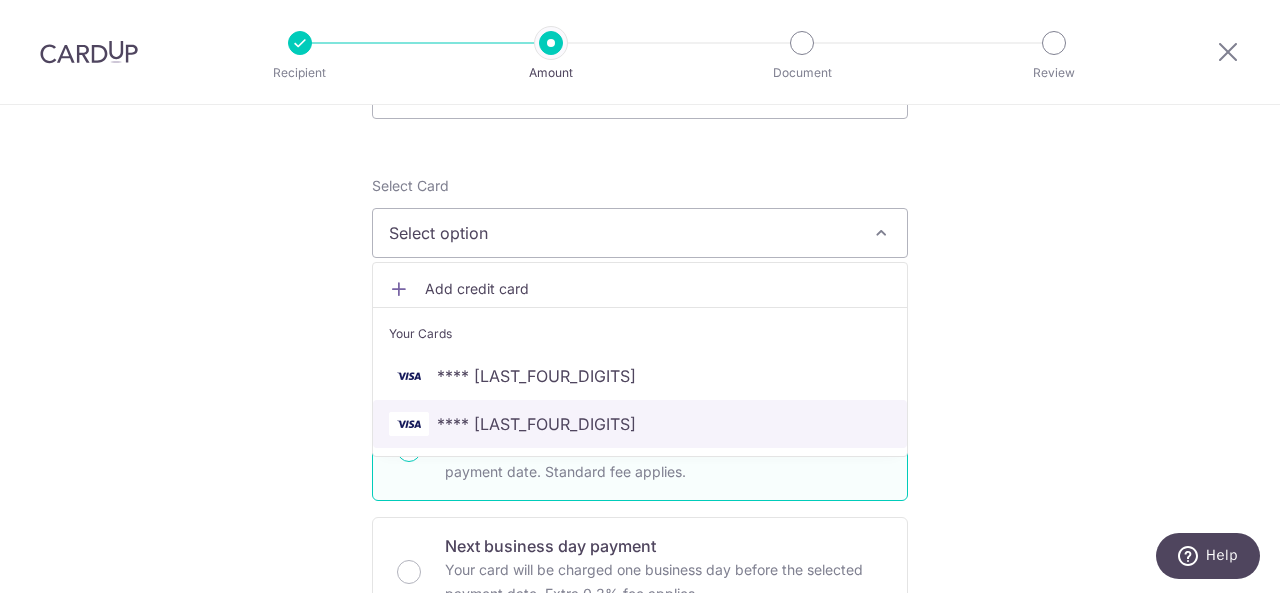 drag, startPoint x: 560, startPoint y: 365, endPoint x: 476, endPoint y: 420, distance: 100.40418 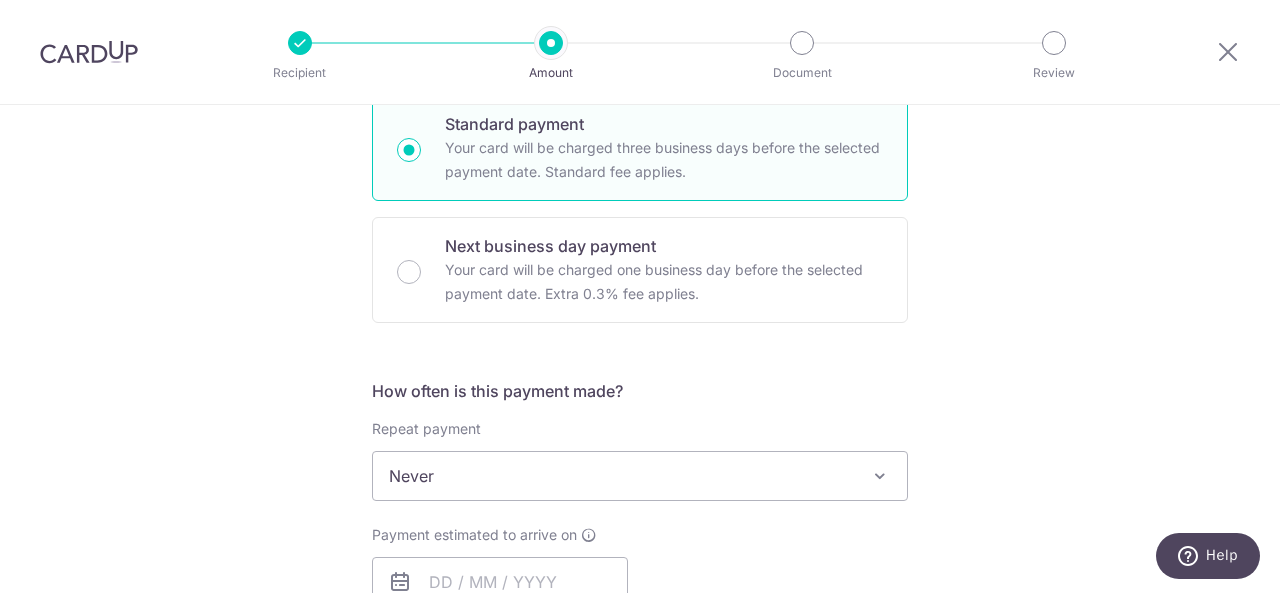 scroll, scrollTop: 800, scrollLeft: 0, axis: vertical 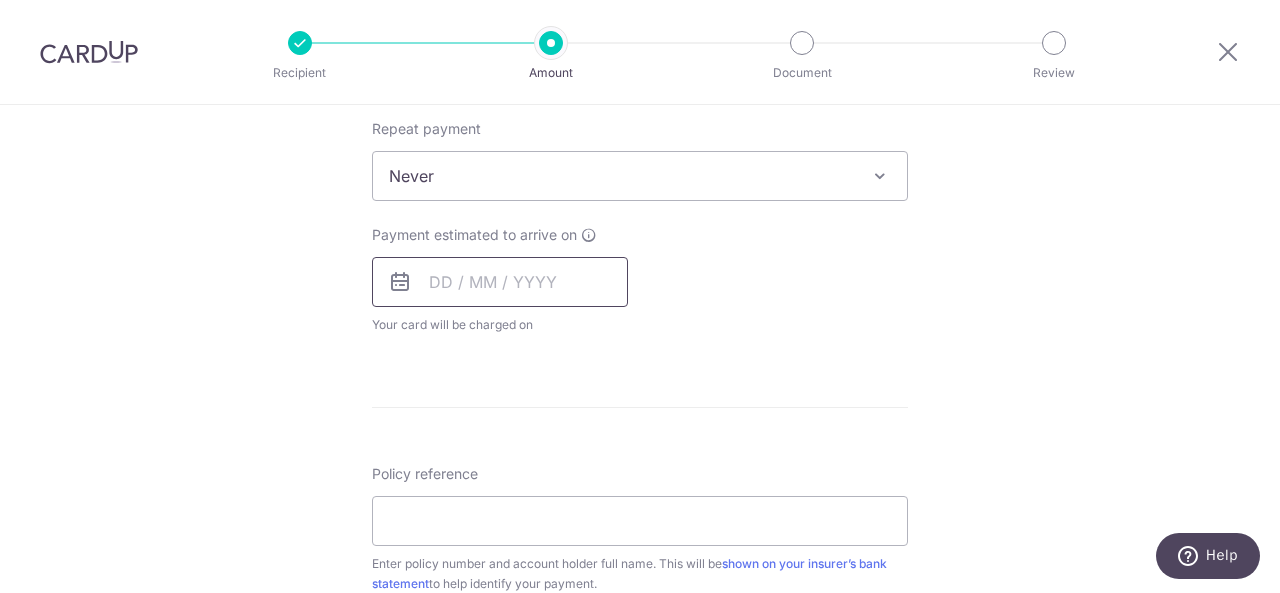 click at bounding box center (500, 282) 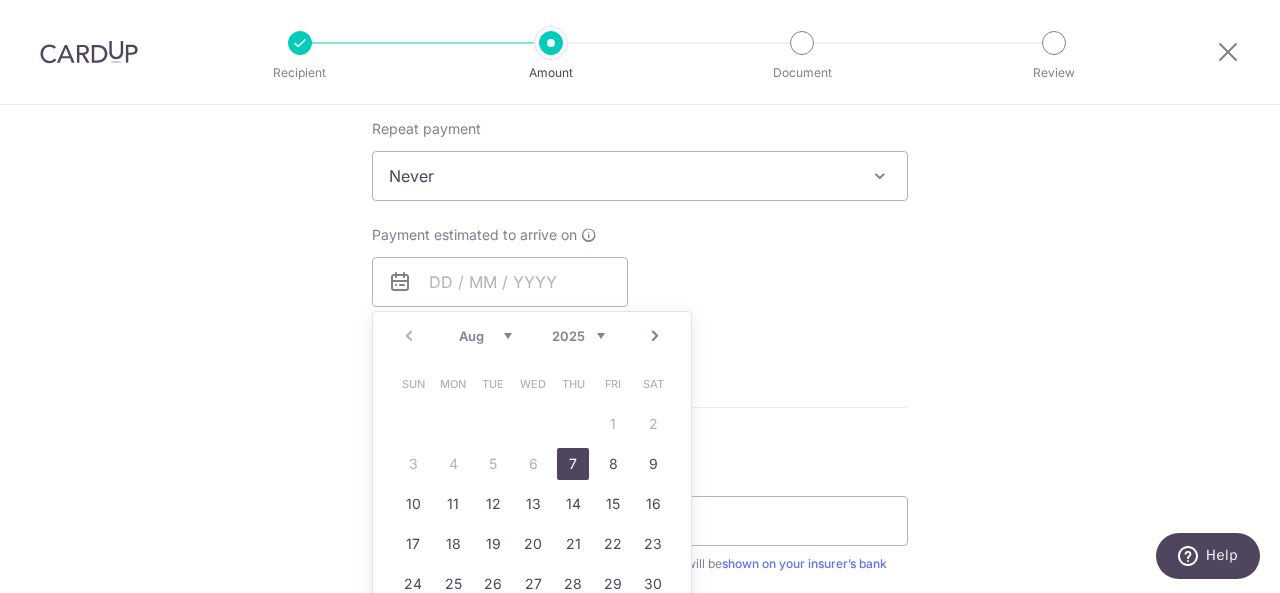 click on "7" at bounding box center (573, 464) 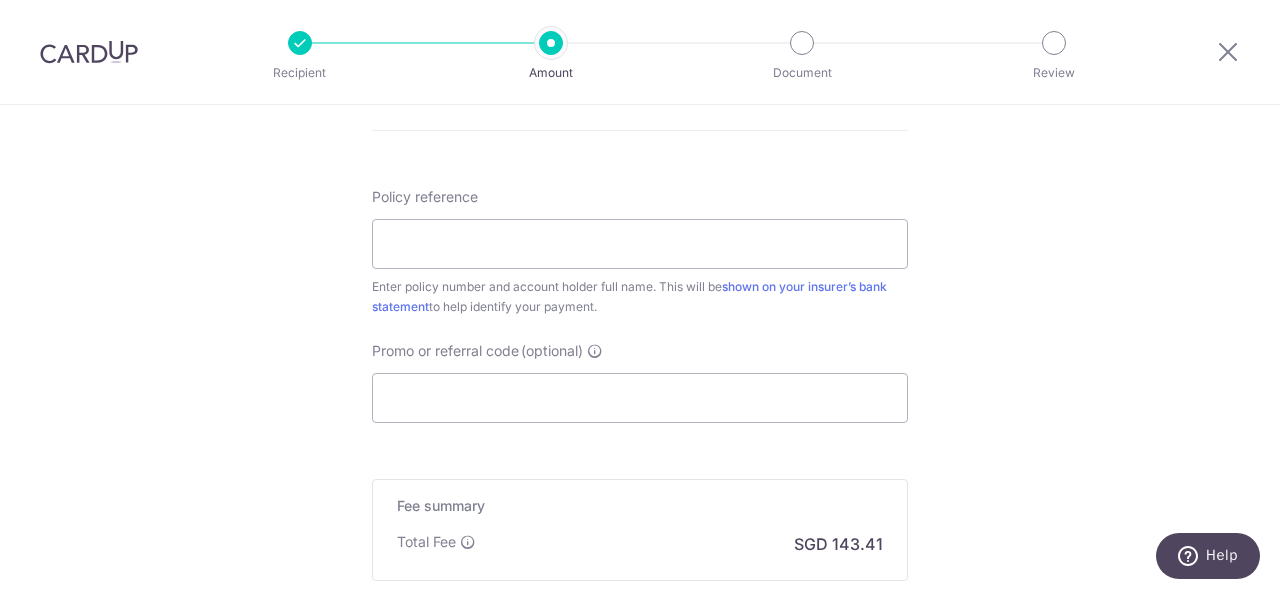 scroll, scrollTop: 1200, scrollLeft: 0, axis: vertical 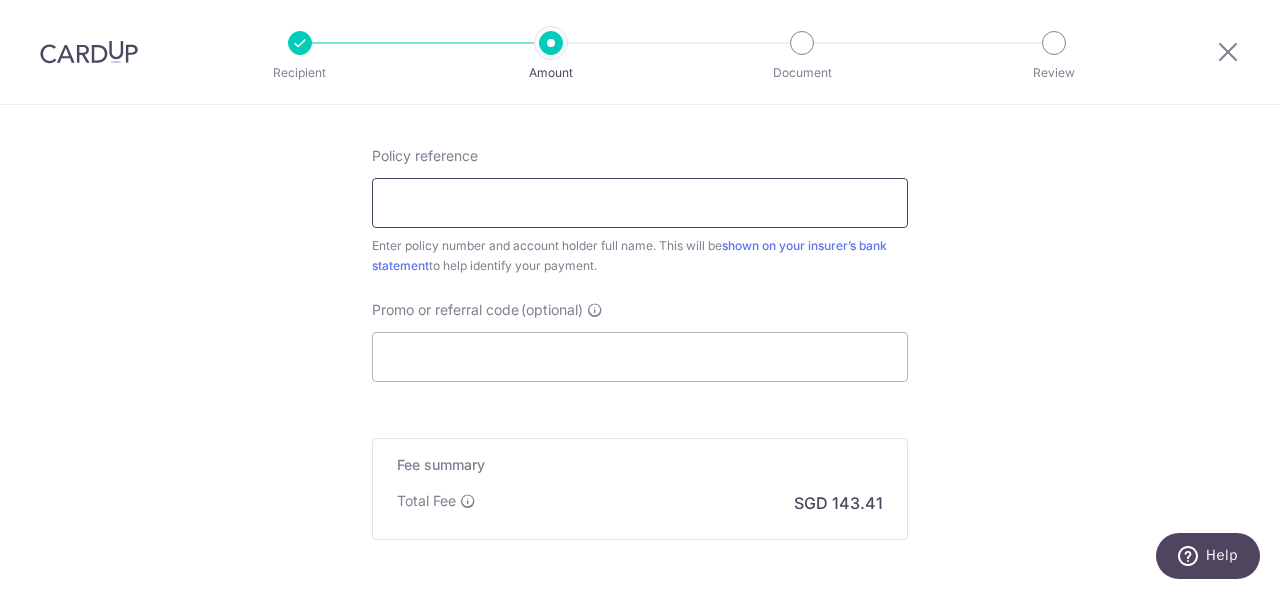 click on "Policy reference" at bounding box center [640, 203] 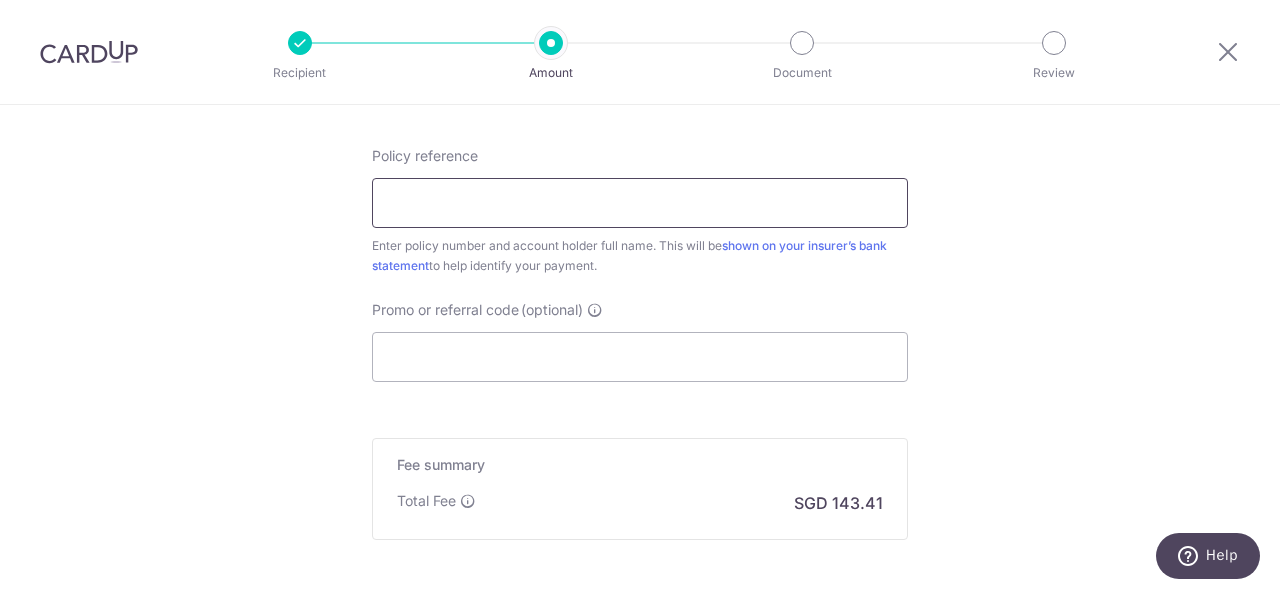 type on "2490298738 MANUREGULAR PAYOUT" 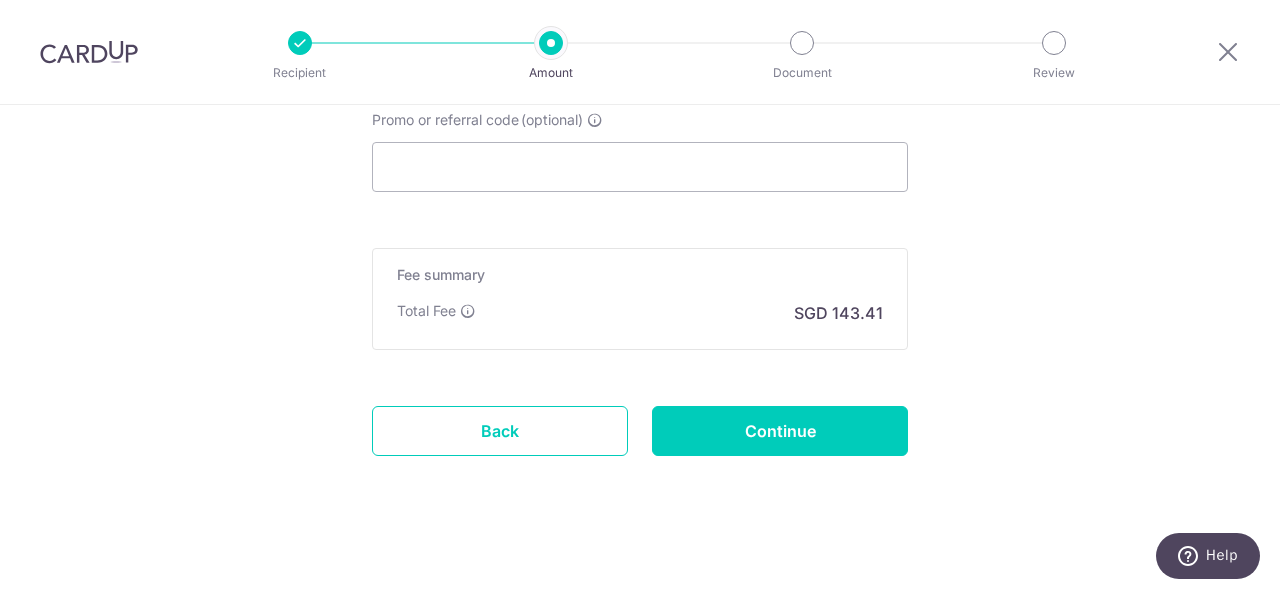 scroll, scrollTop: 1398, scrollLeft: 0, axis: vertical 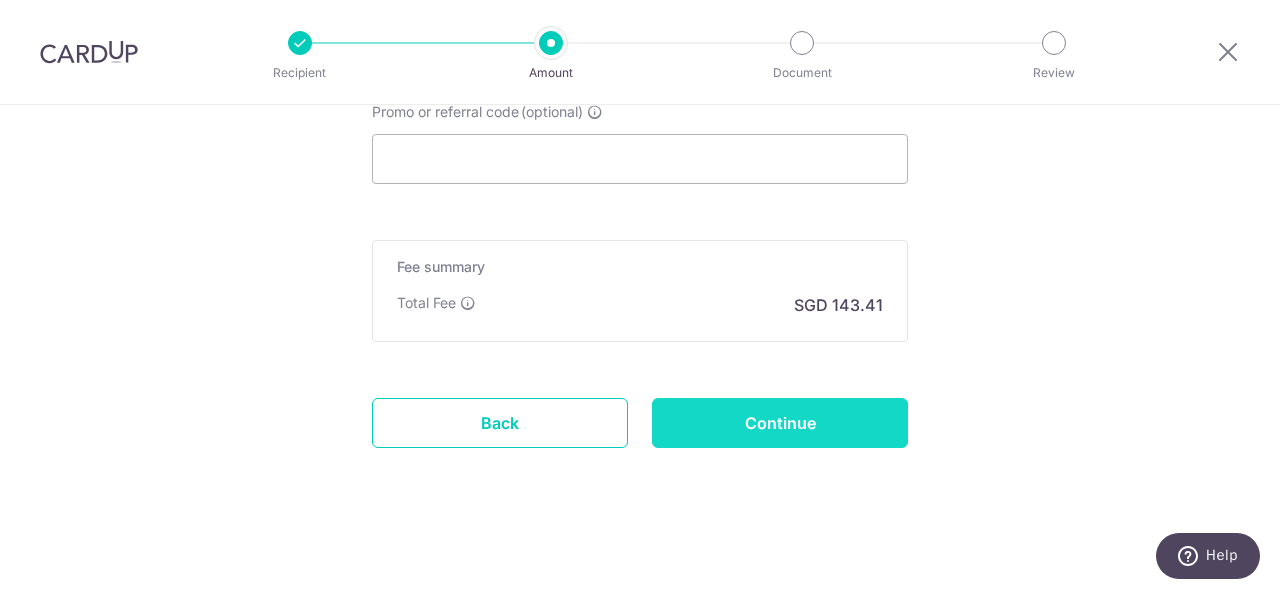 click on "Continue" at bounding box center (780, 423) 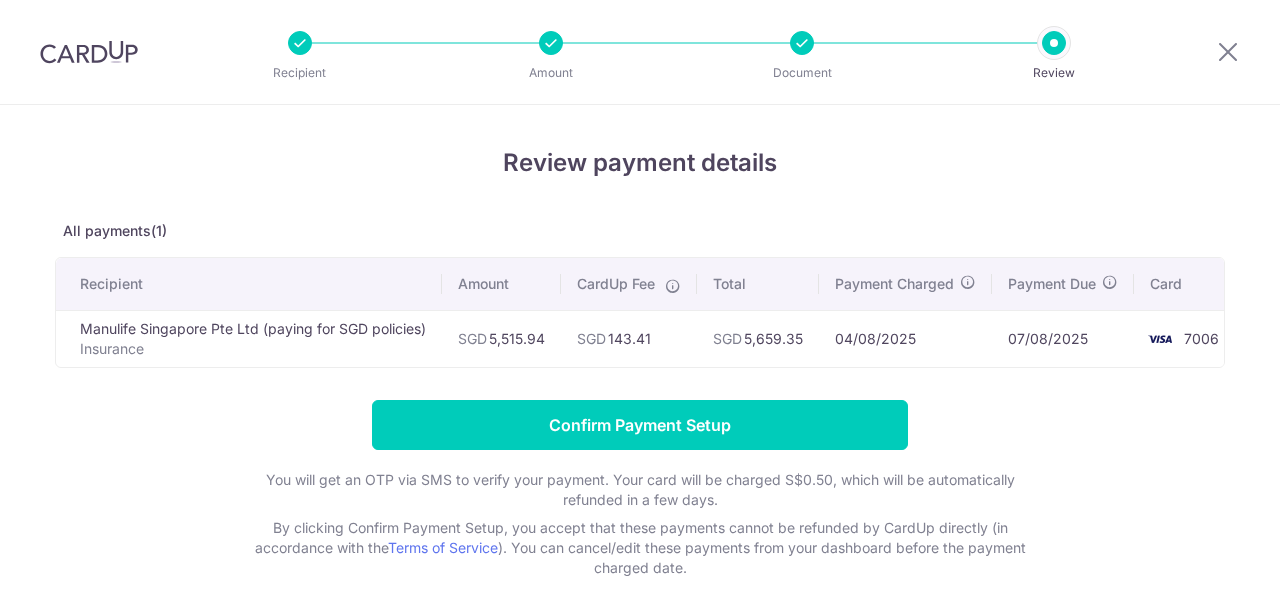 scroll, scrollTop: 0, scrollLeft: 0, axis: both 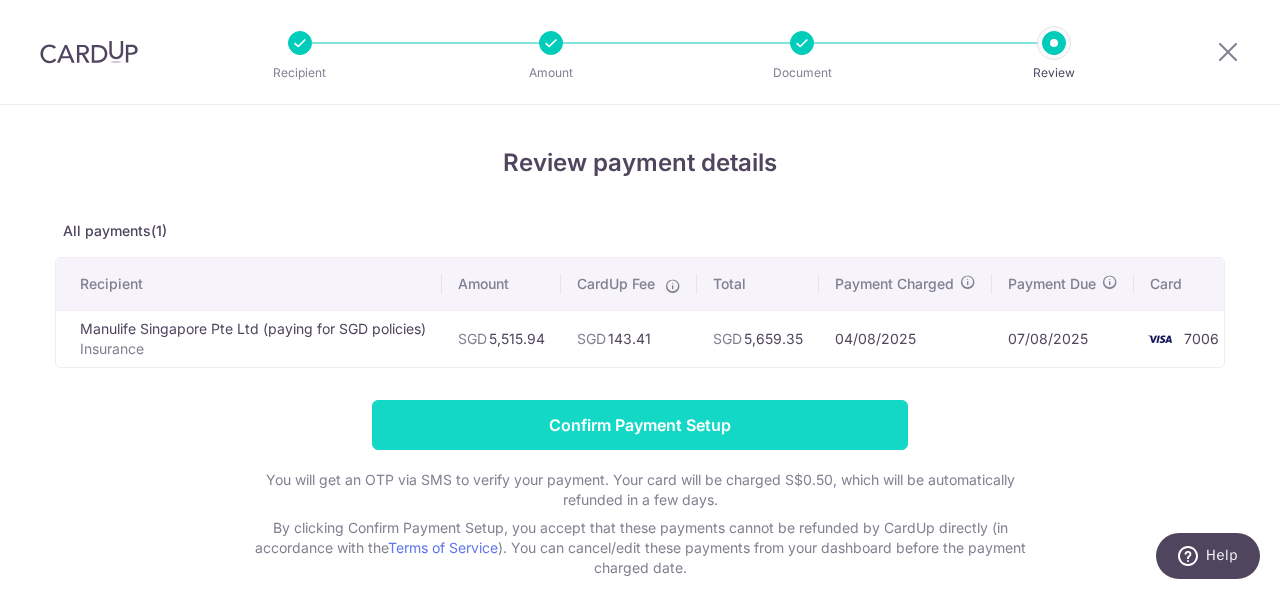 click on "Confirm Payment Setup" at bounding box center [640, 425] 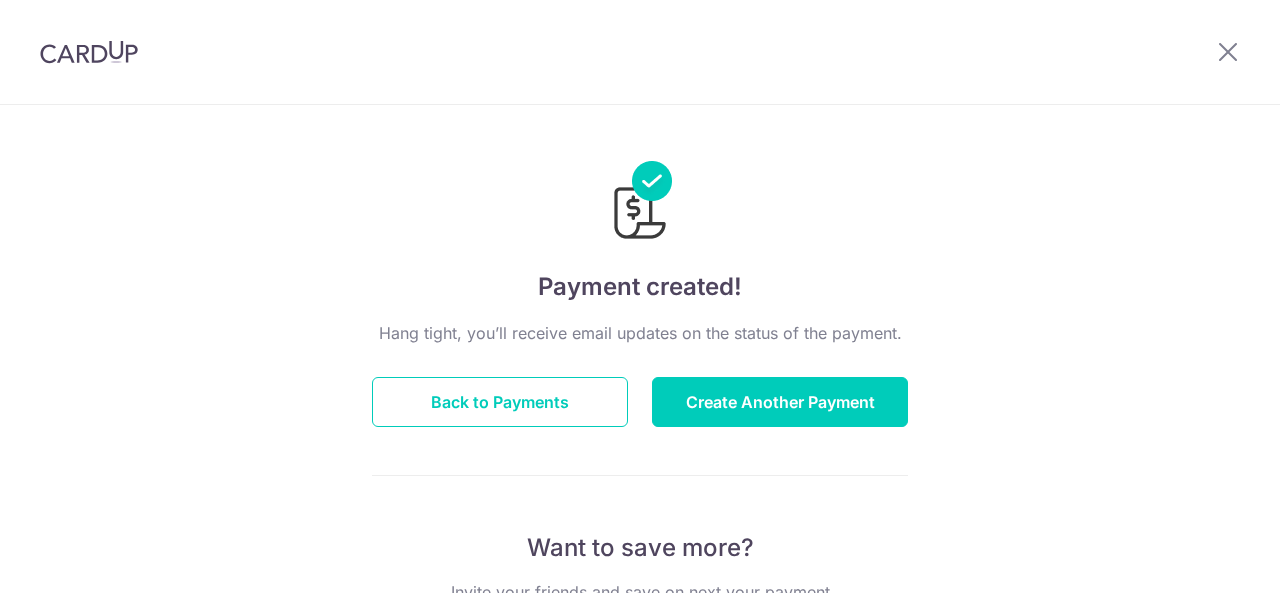 scroll, scrollTop: 0, scrollLeft: 0, axis: both 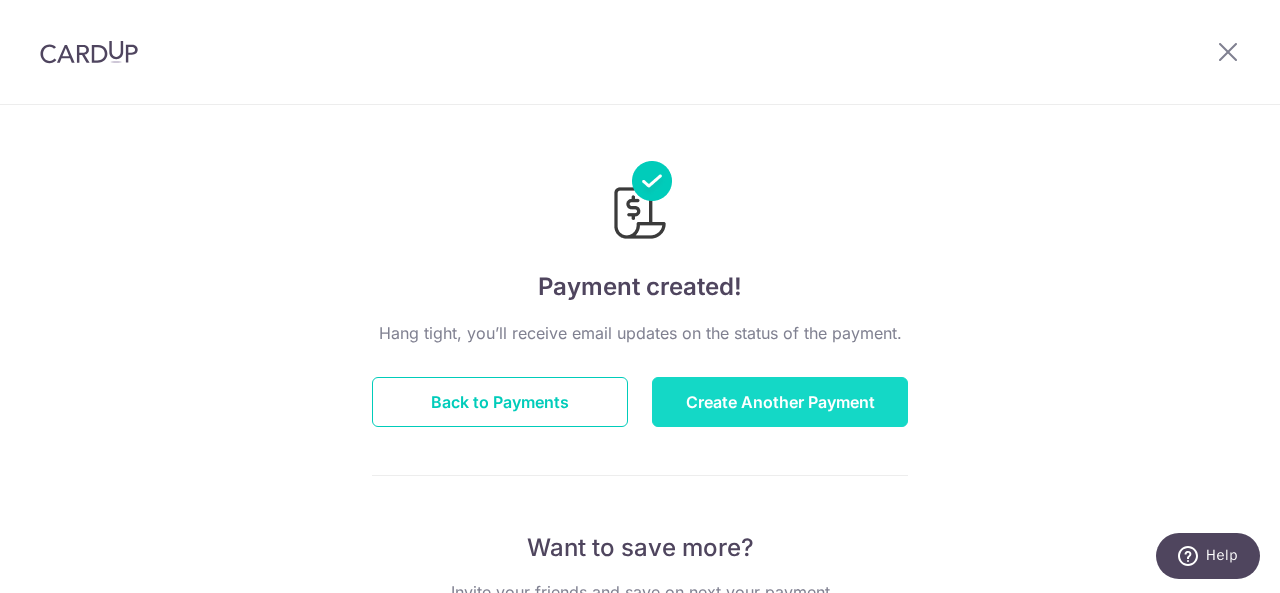 click on "Create Another Payment" at bounding box center (780, 402) 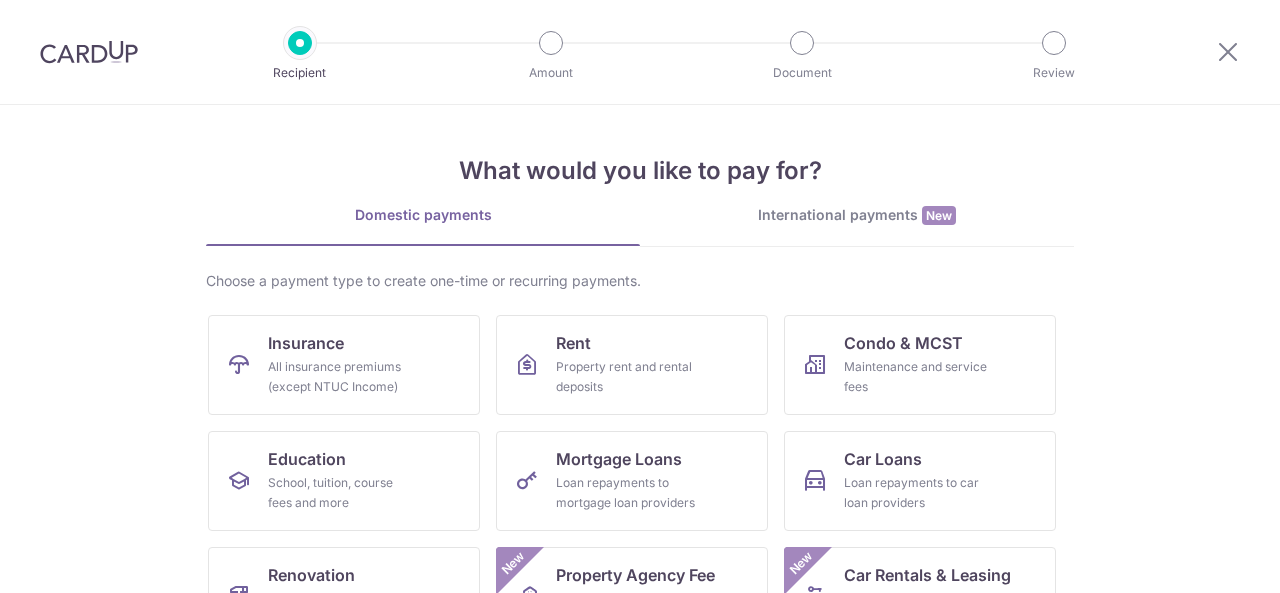 scroll, scrollTop: 0, scrollLeft: 0, axis: both 